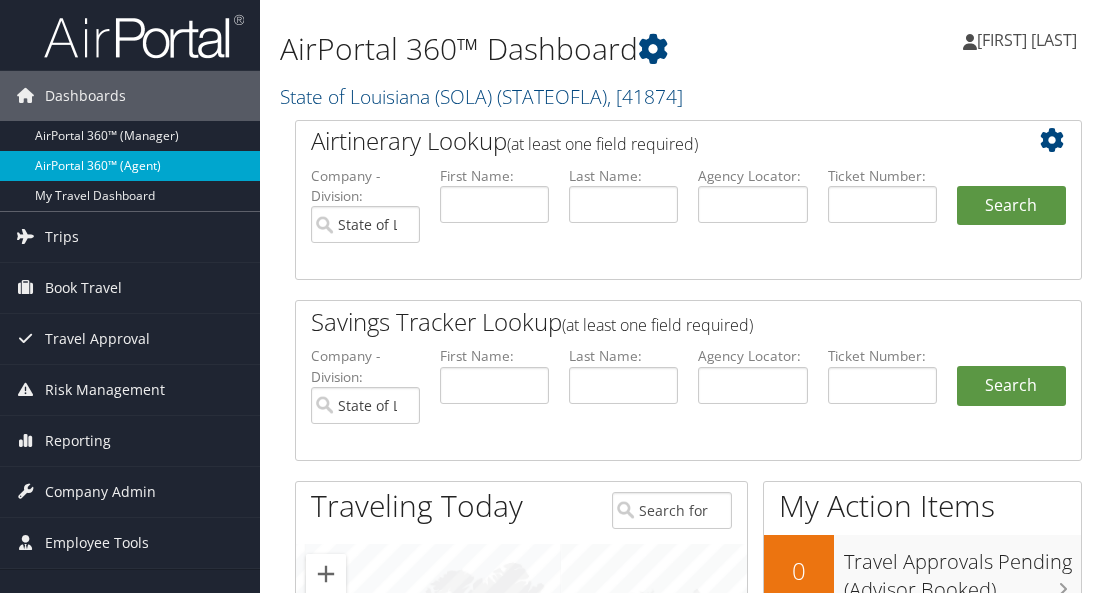 scroll, scrollTop: 0, scrollLeft: 0, axis: both 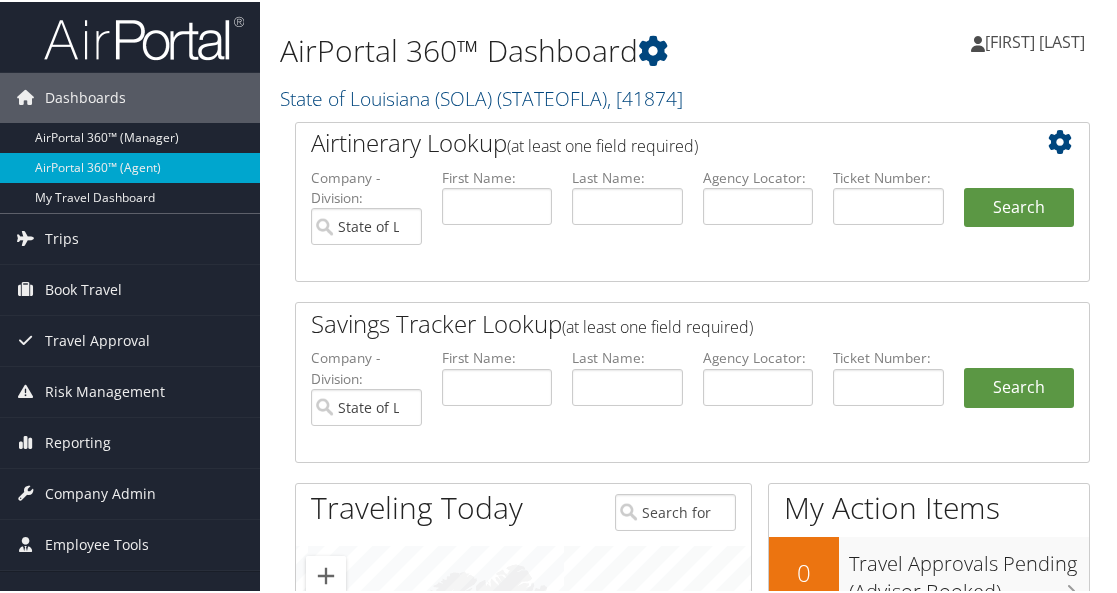 click on "Search" at bounding box center [1019, 406] 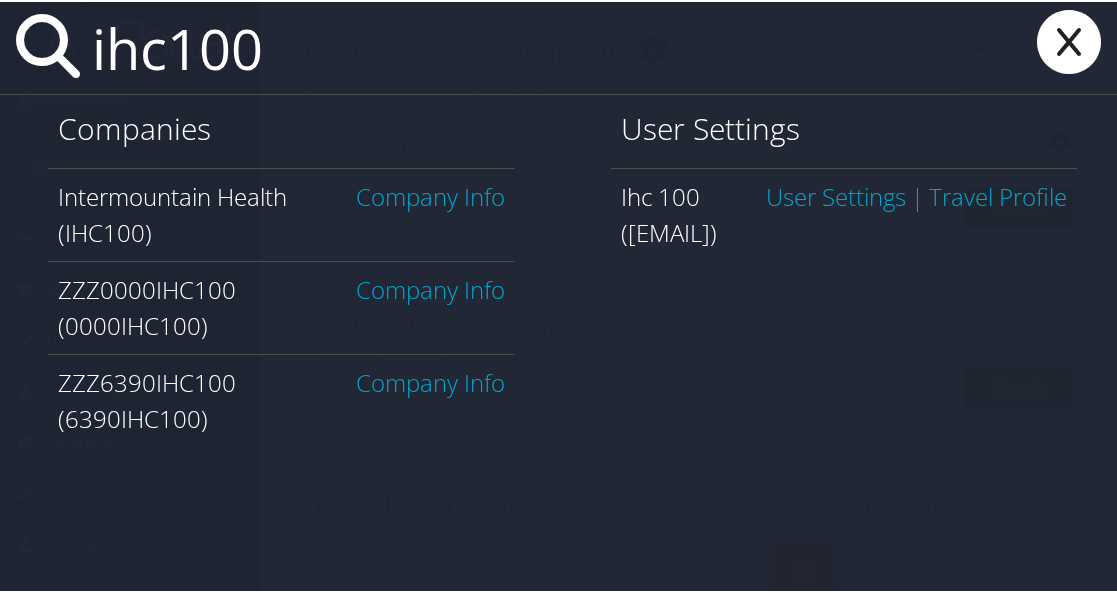 type on "ihc100" 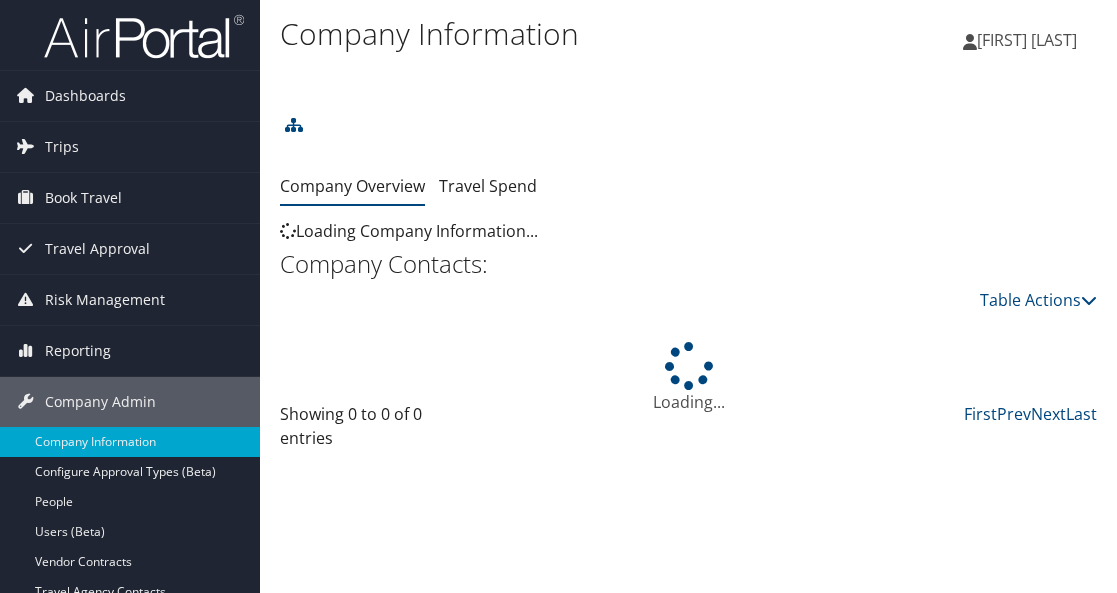 scroll, scrollTop: 0, scrollLeft: 0, axis: both 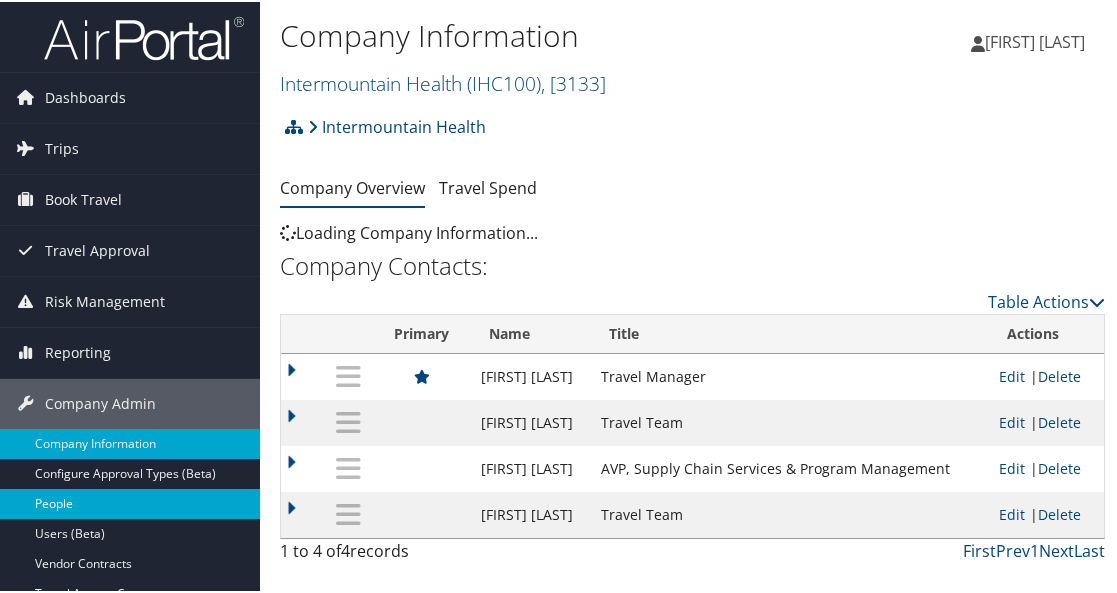 click on "People" at bounding box center (130, 502) 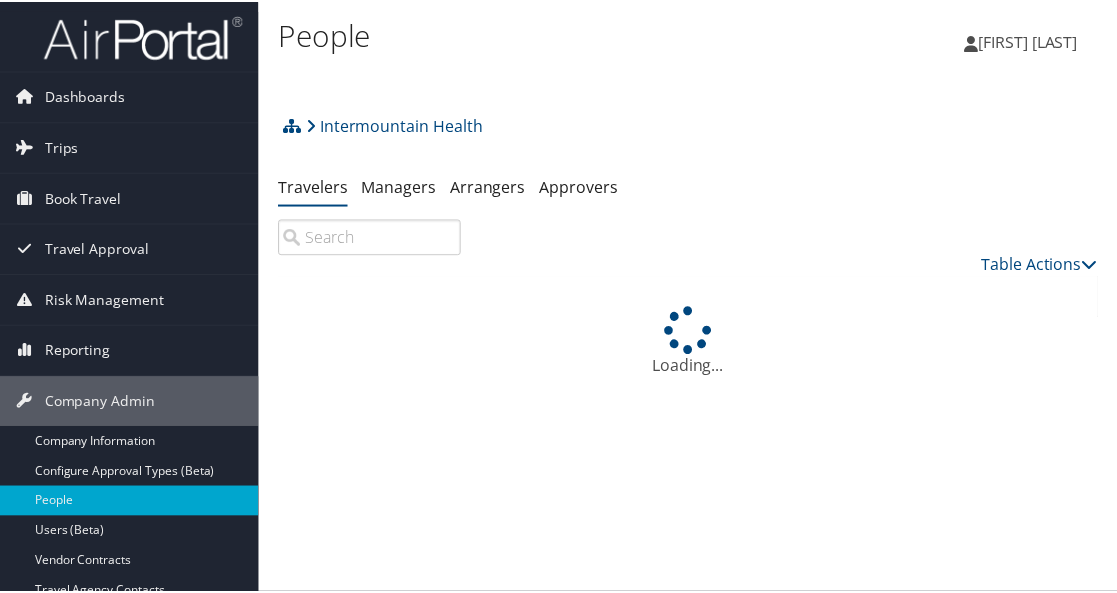scroll, scrollTop: 0, scrollLeft: 0, axis: both 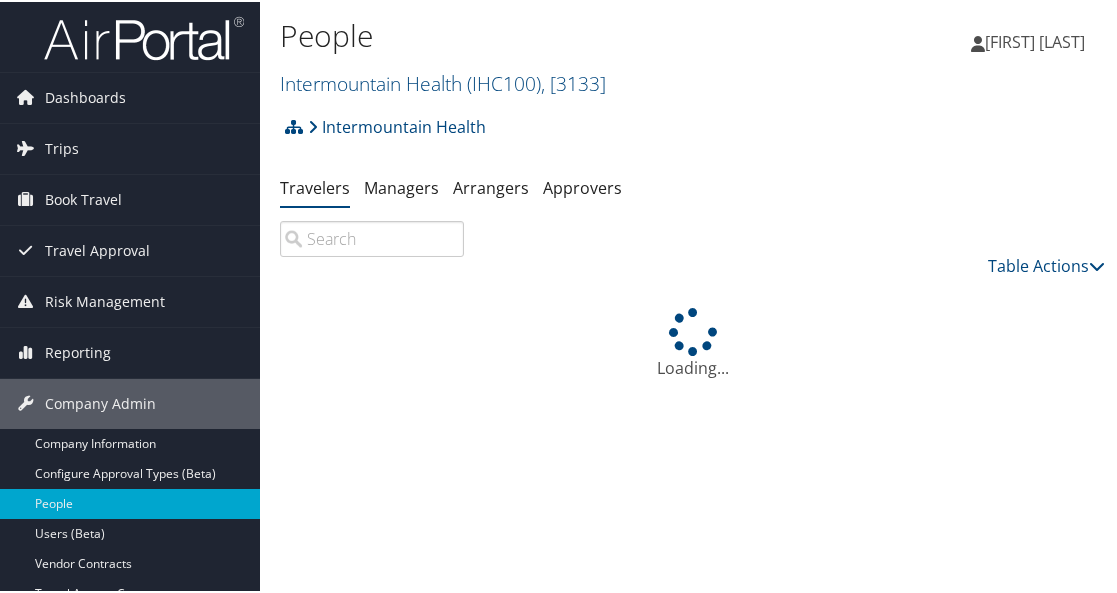 click at bounding box center (372, 237) 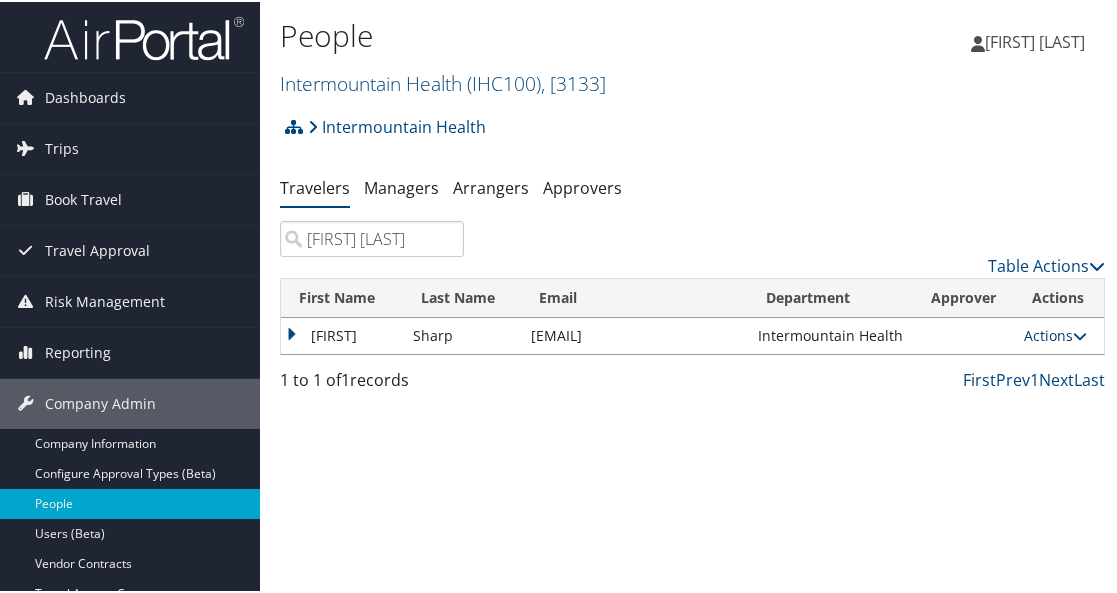 type on "derek sharp" 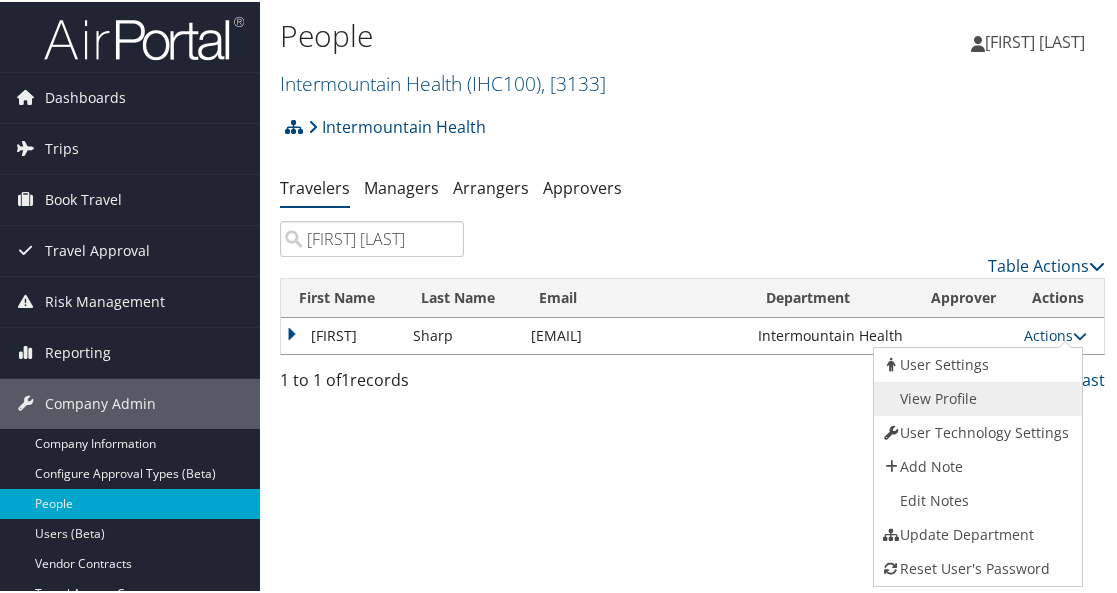 click on "View Profile" at bounding box center [975, 397] 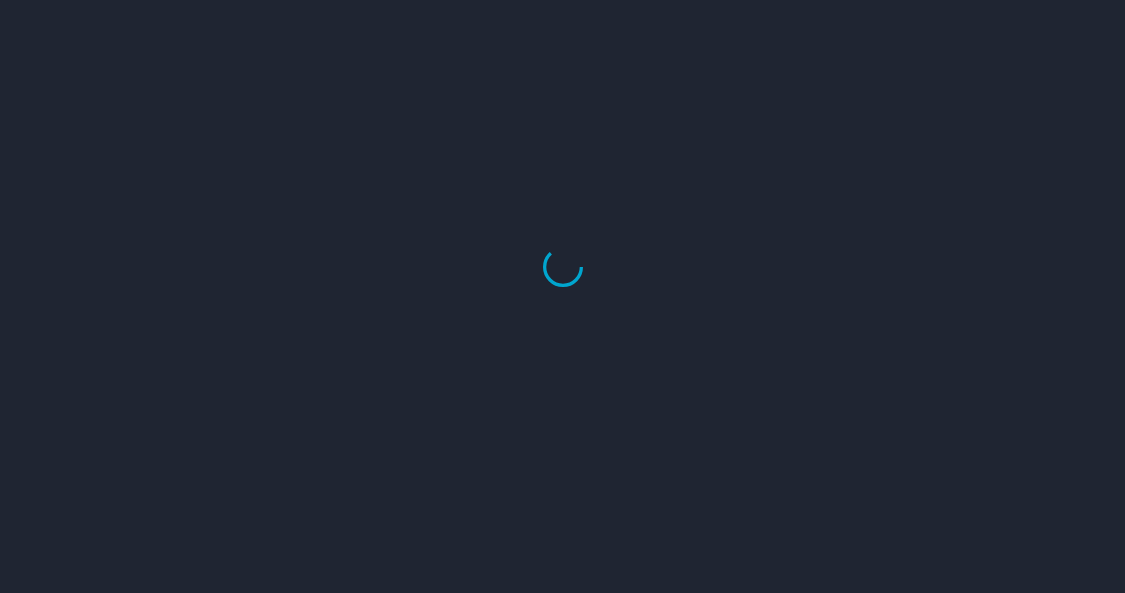 scroll, scrollTop: 0, scrollLeft: 0, axis: both 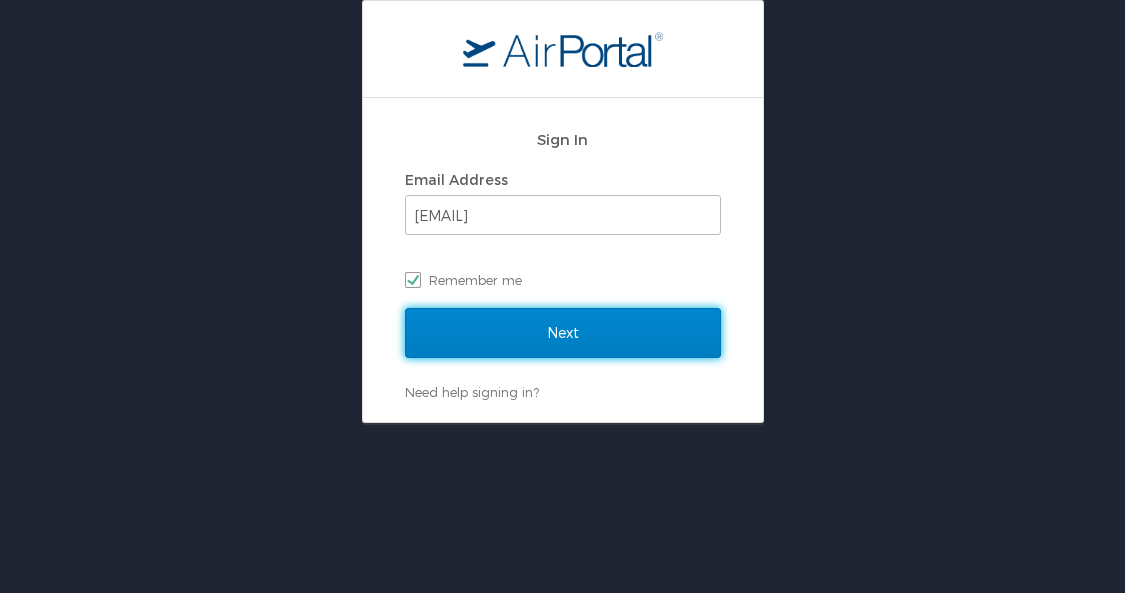 click on "Next" at bounding box center [563, 333] 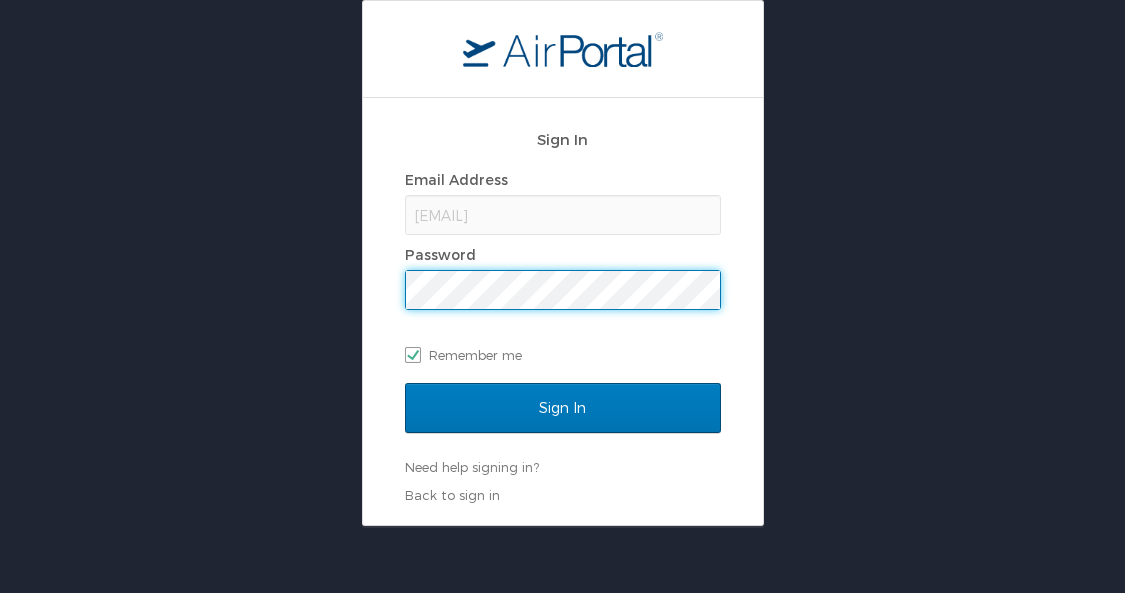 scroll, scrollTop: 0, scrollLeft: 0, axis: both 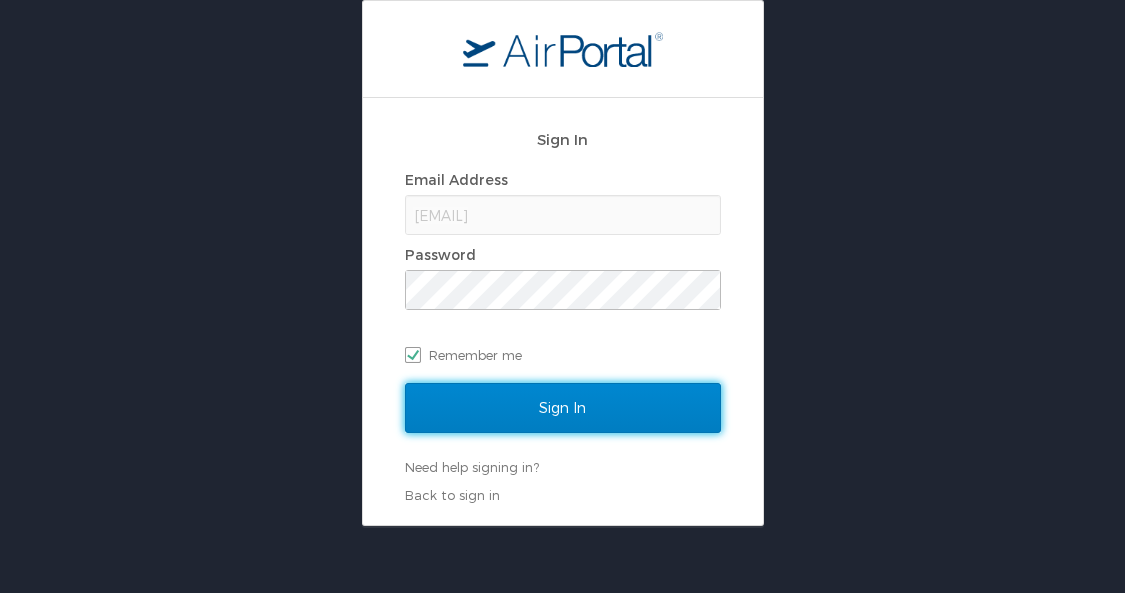 click on "Sign In" at bounding box center [563, 408] 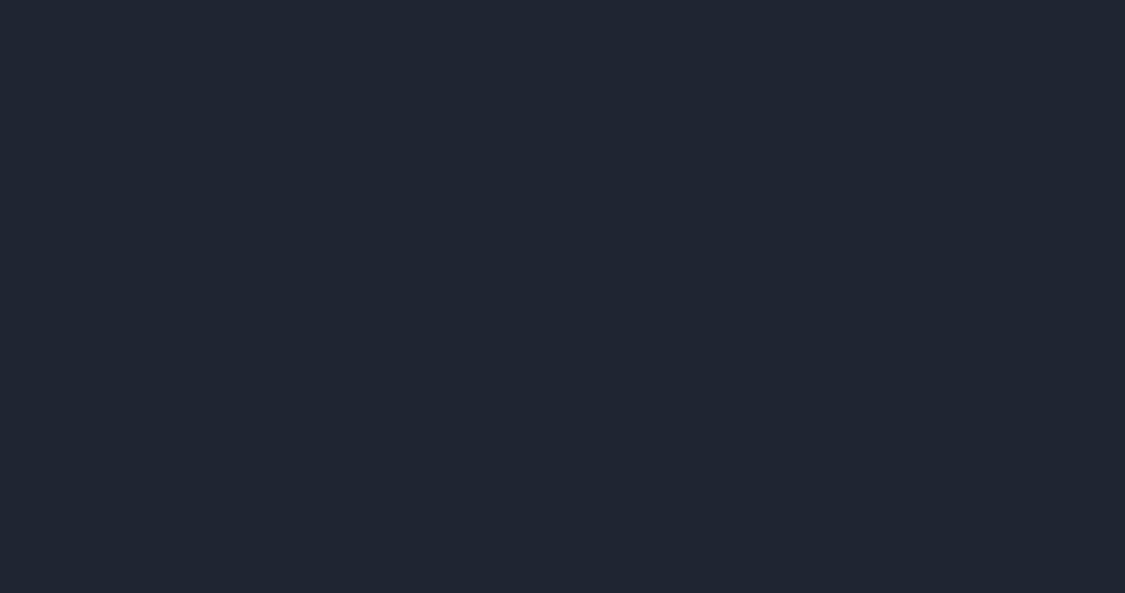 scroll, scrollTop: 0, scrollLeft: 0, axis: both 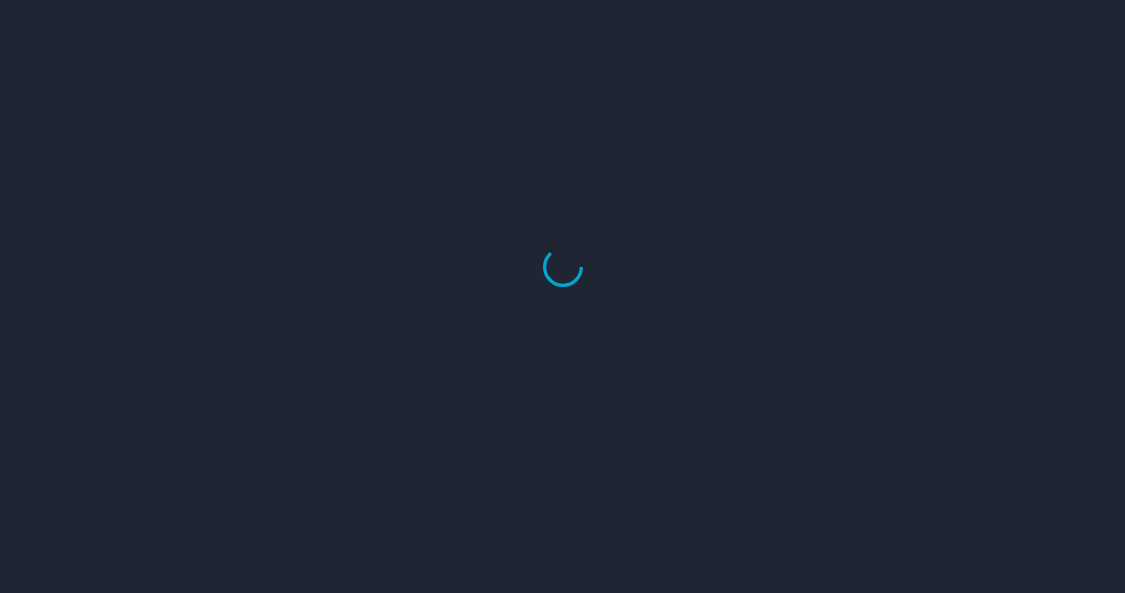 select on "US" 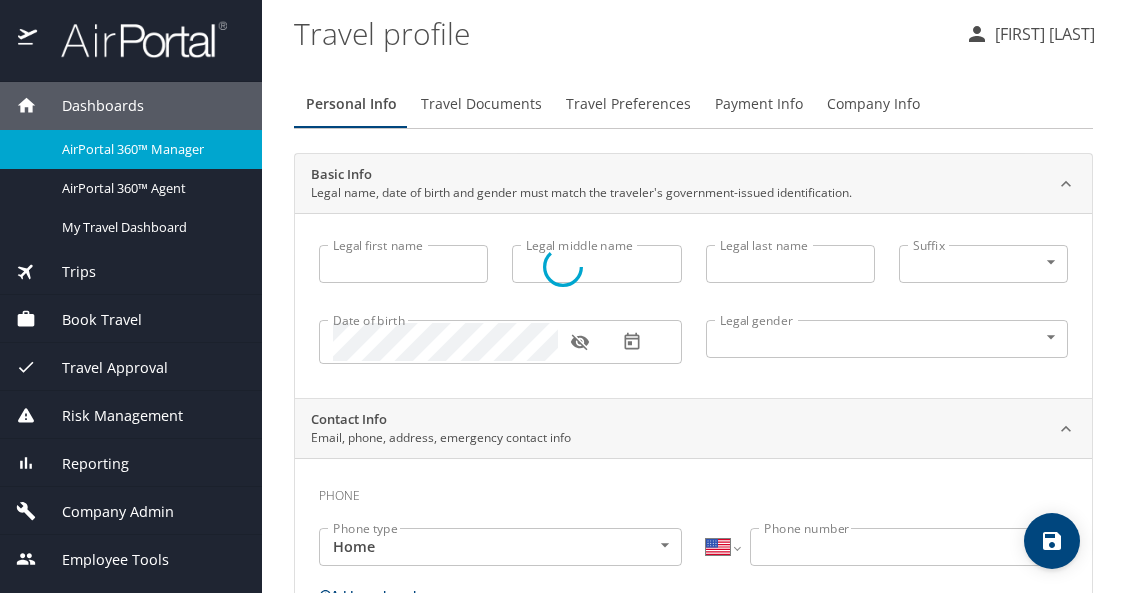 type on "[FIRST]" 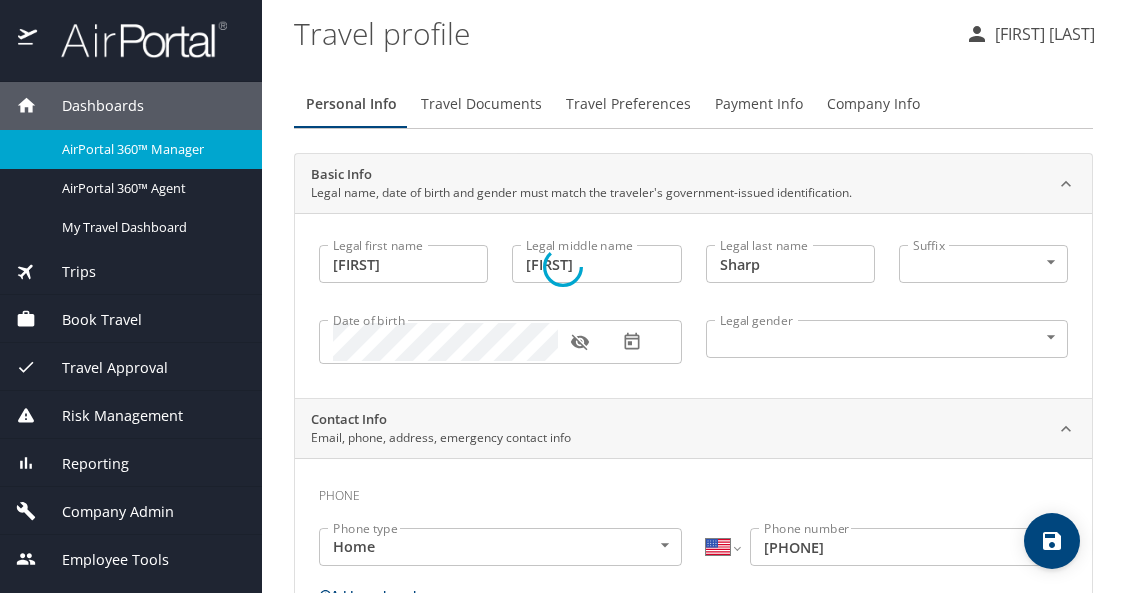 select on "US" 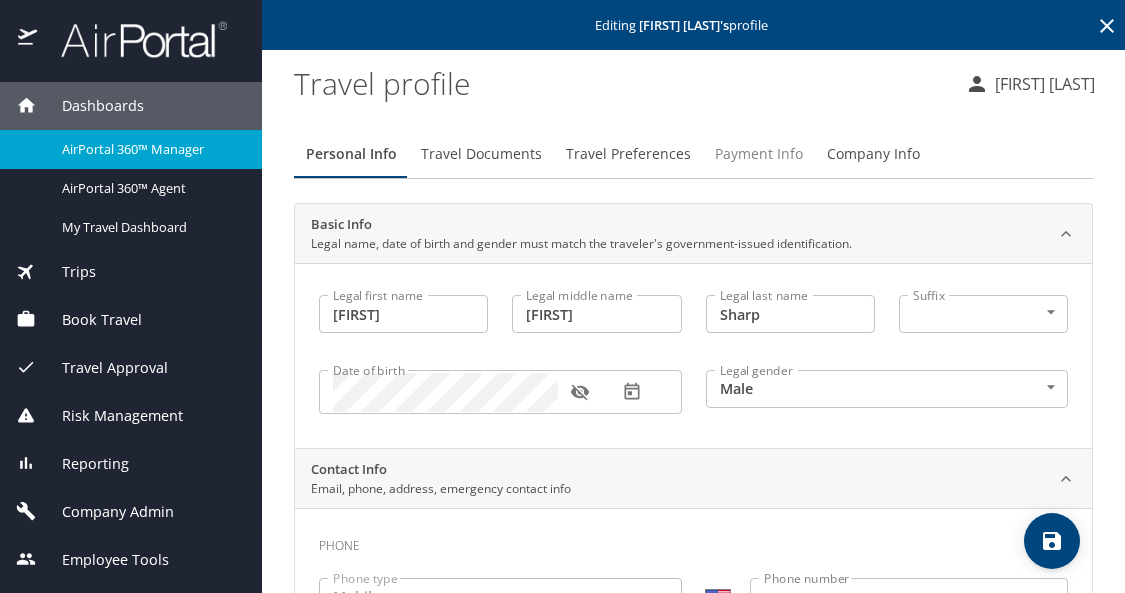 click on "Payment Info" at bounding box center [759, 154] 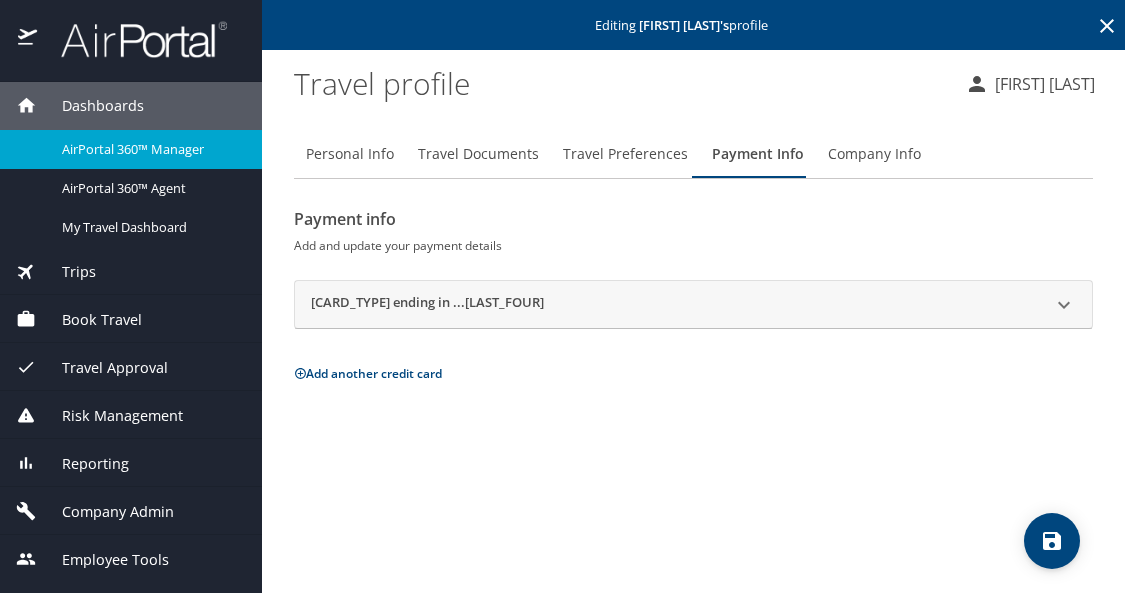 click 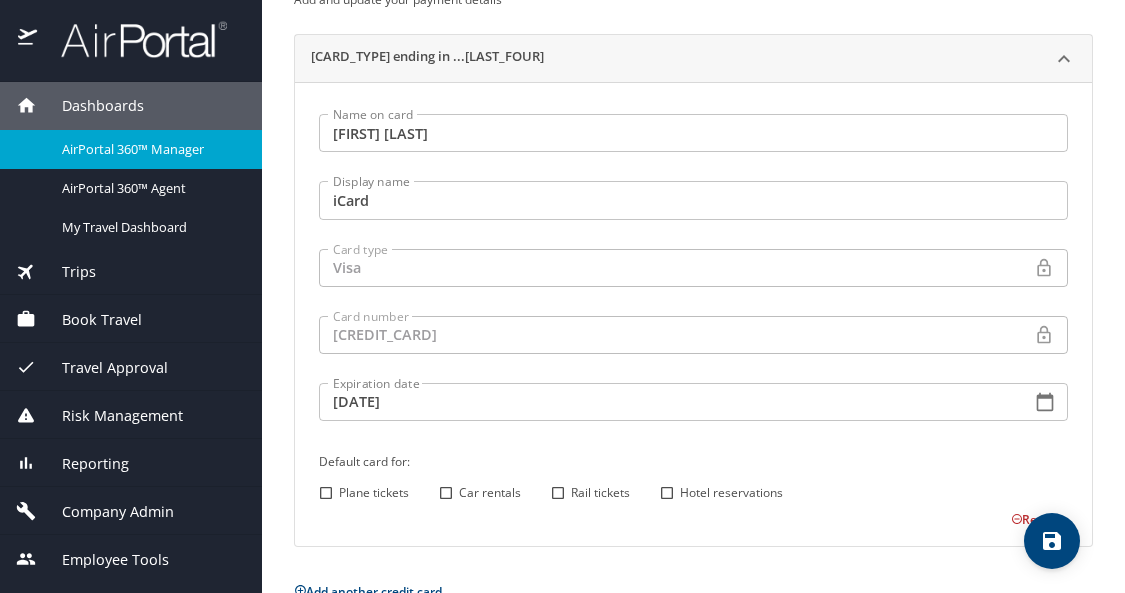 scroll, scrollTop: 289, scrollLeft: 0, axis: vertical 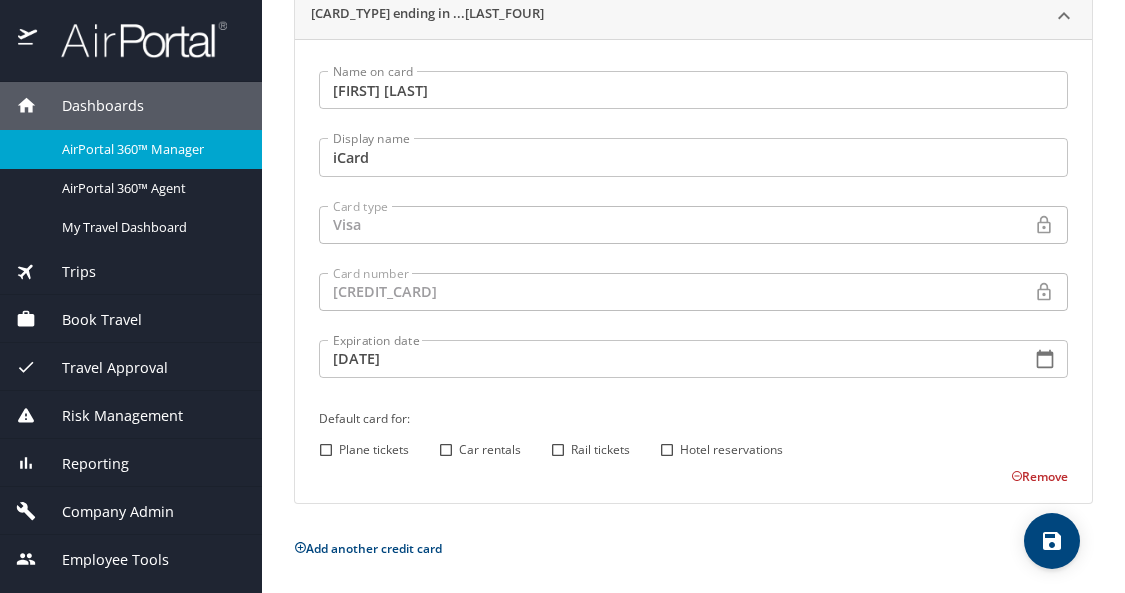 click on "Plane tickets" at bounding box center [326, 450] 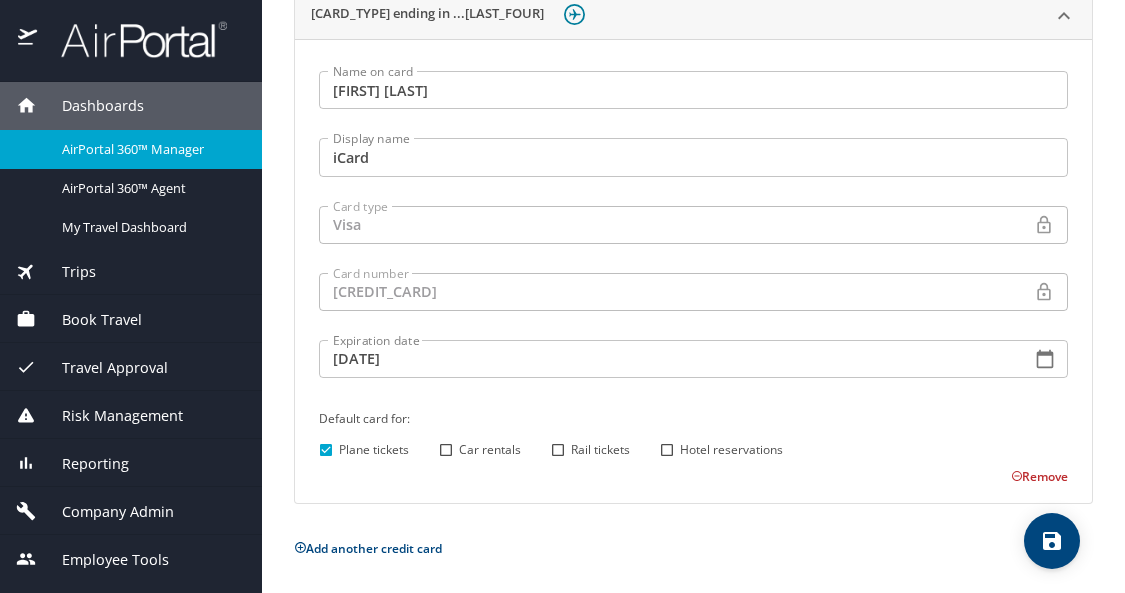 scroll, scrollTop: 285, scrollLeft: 0, axis: vertical 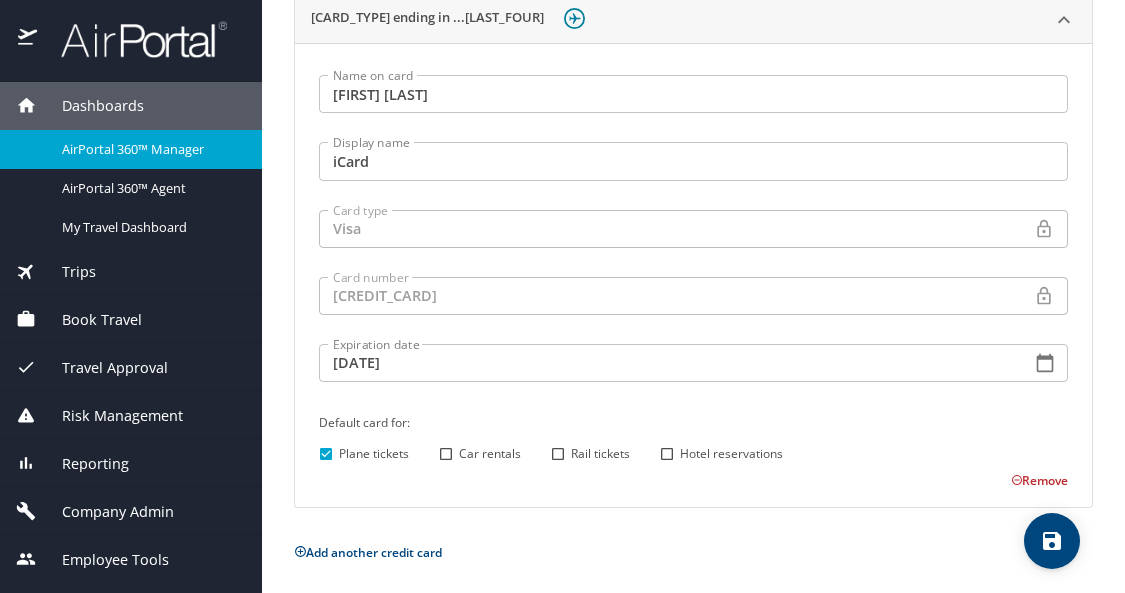 click on "Hotel reservations" at bounding box center (667, 454) 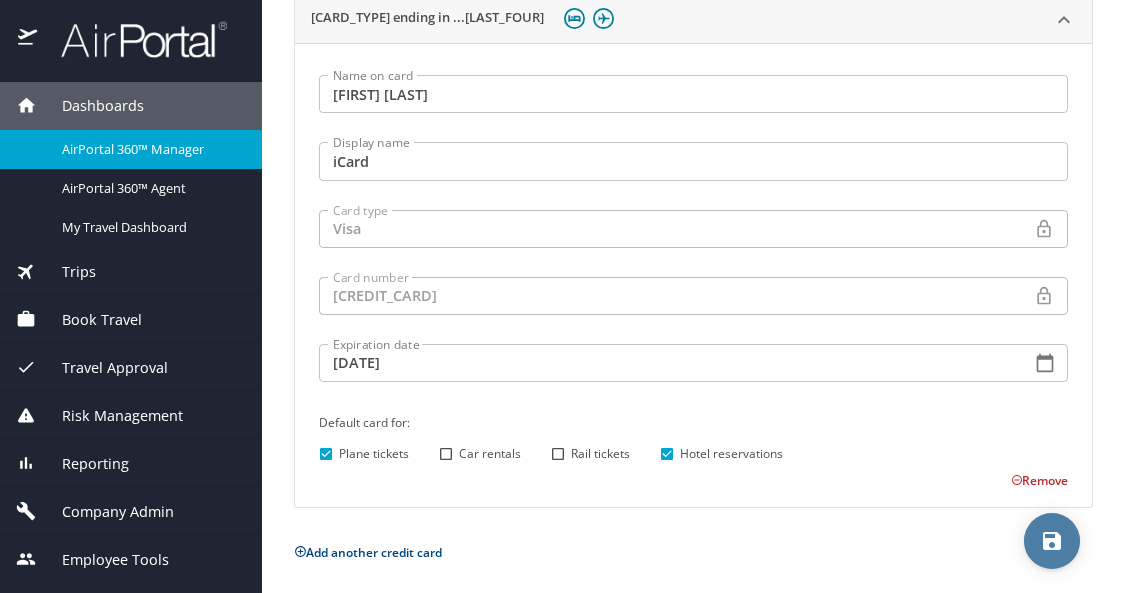 click 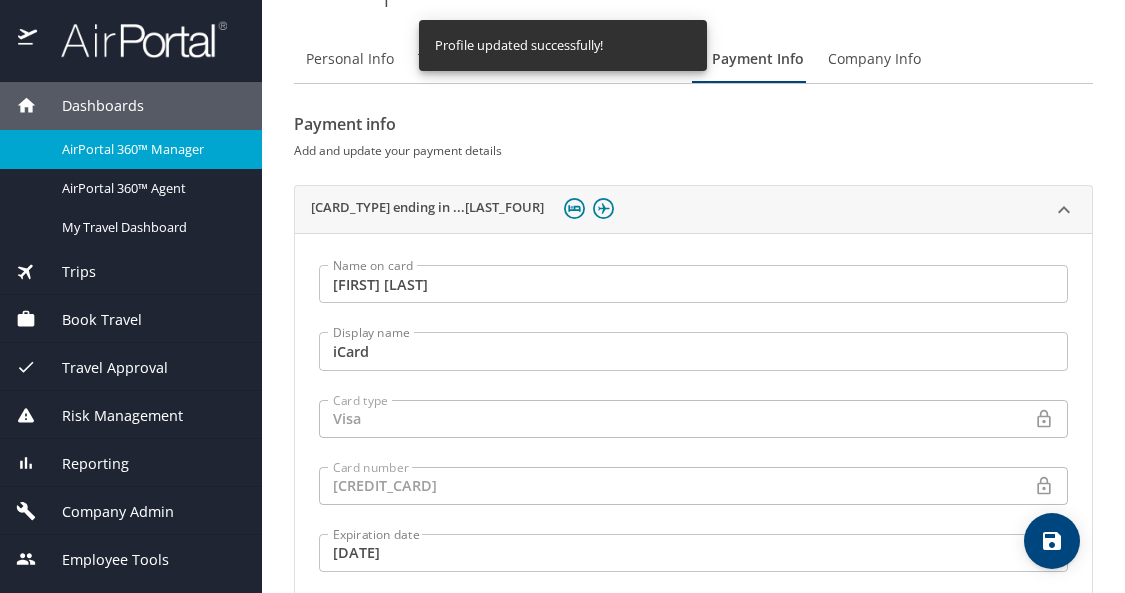 scroll, scrollTop: 0, scrollLeft: 0, axis: both 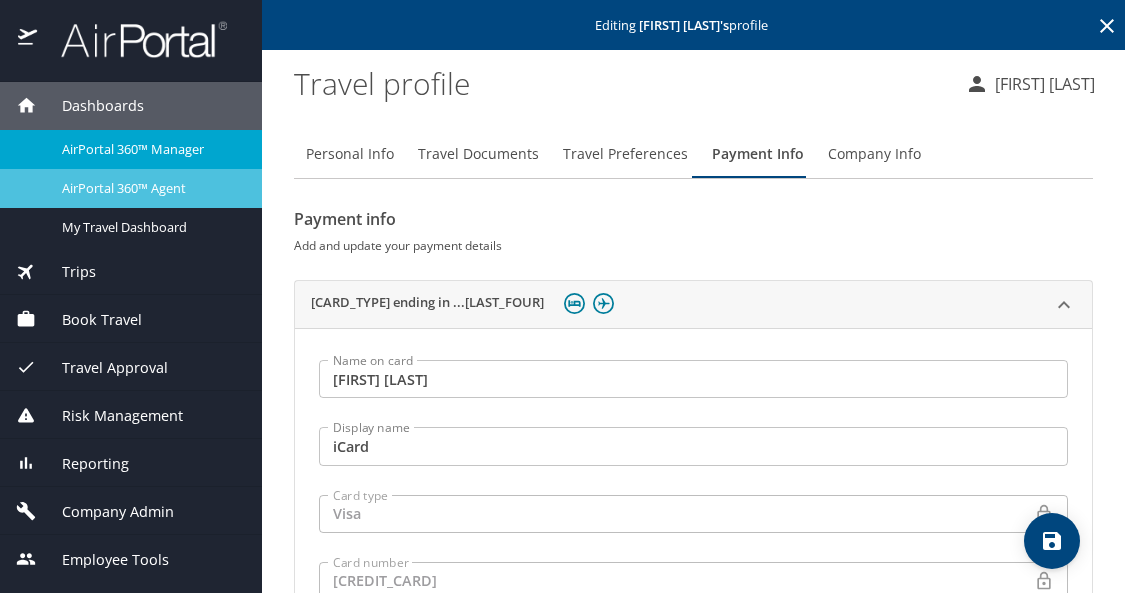click on "AirPortal 360™ Agent" at bounding box center [150, 188] 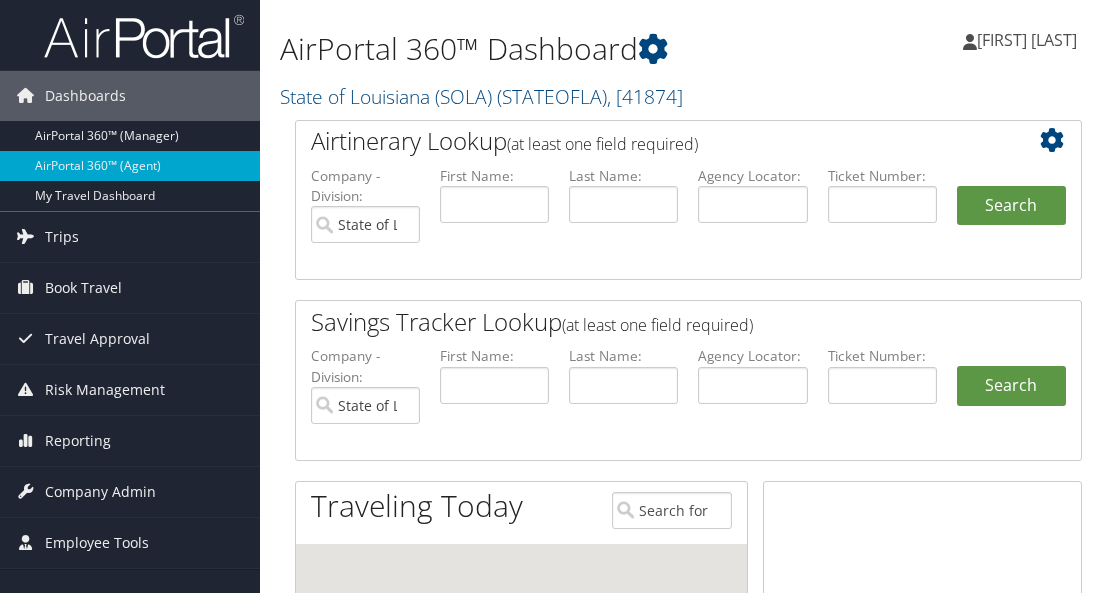 scroll, scrollTop: 0, scrollLeft: 0, axis: both 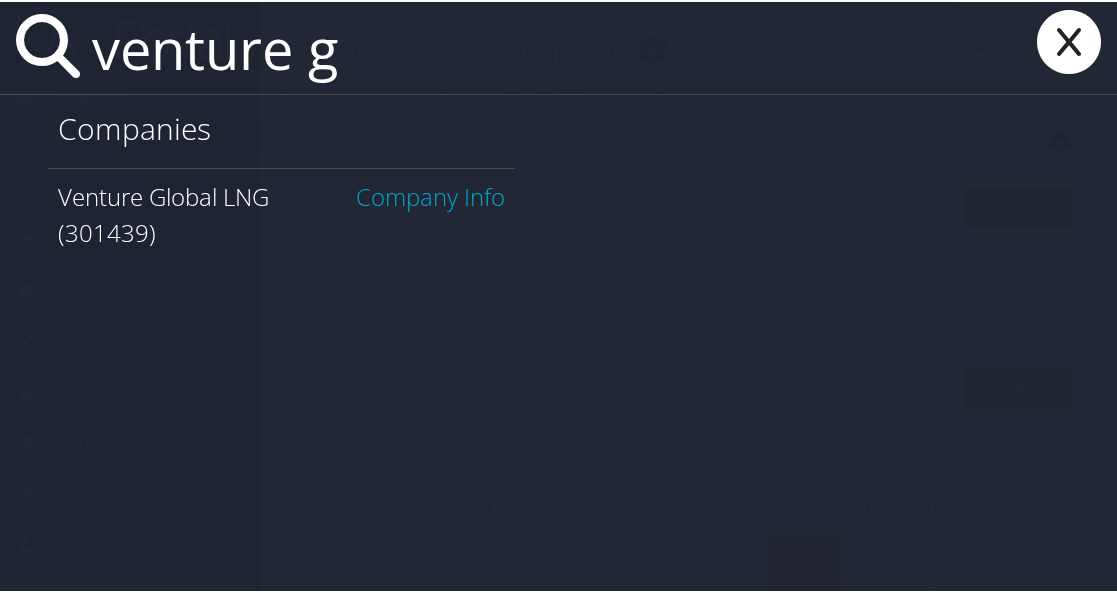 type on "venture g" 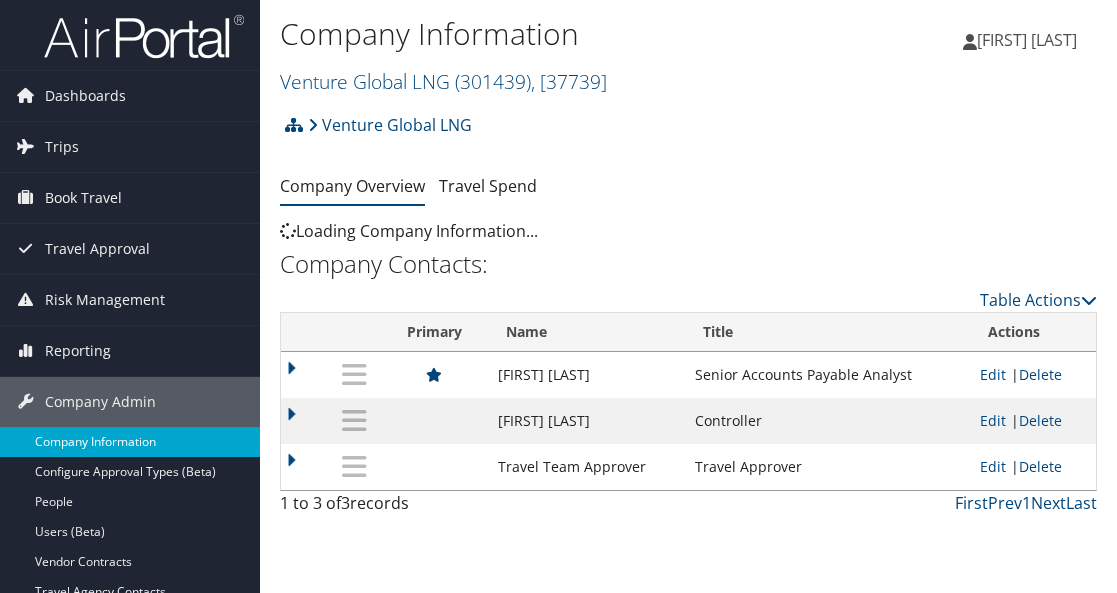scroll, scrollTop: 0, scrollLeft: 0, axis: both 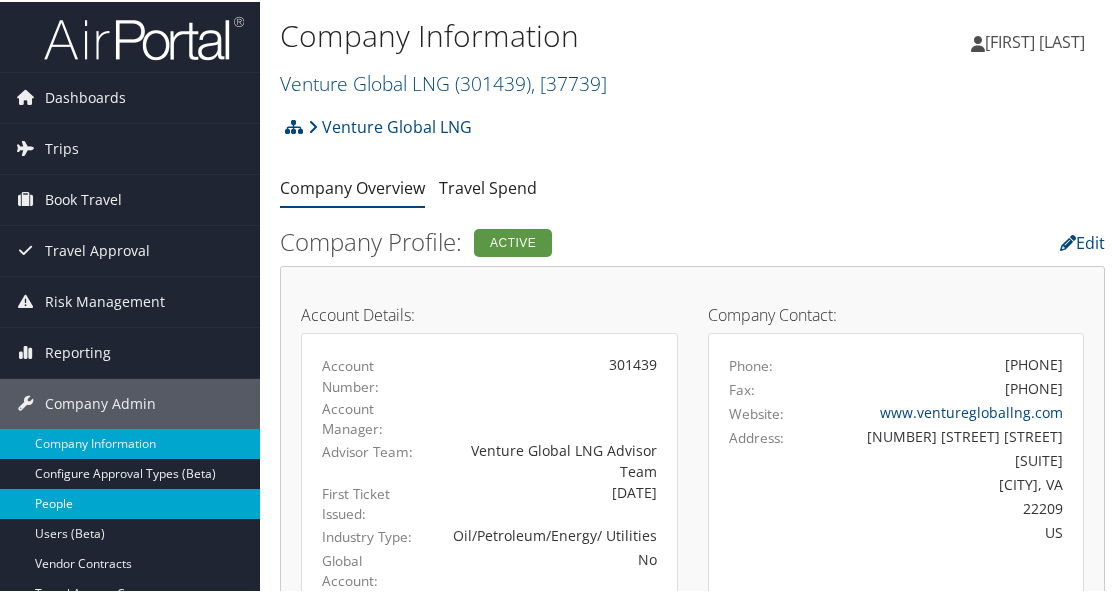 click on "People" at bounding box center [130, 502] 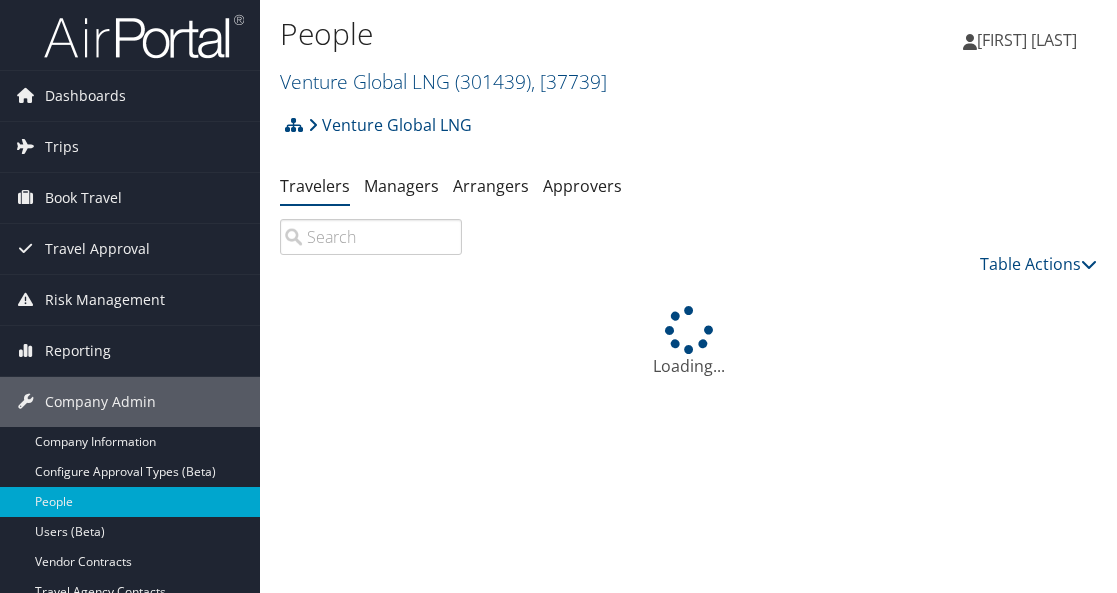 scroll, scrollTop: 0, scrollLeft: 0, axis: both 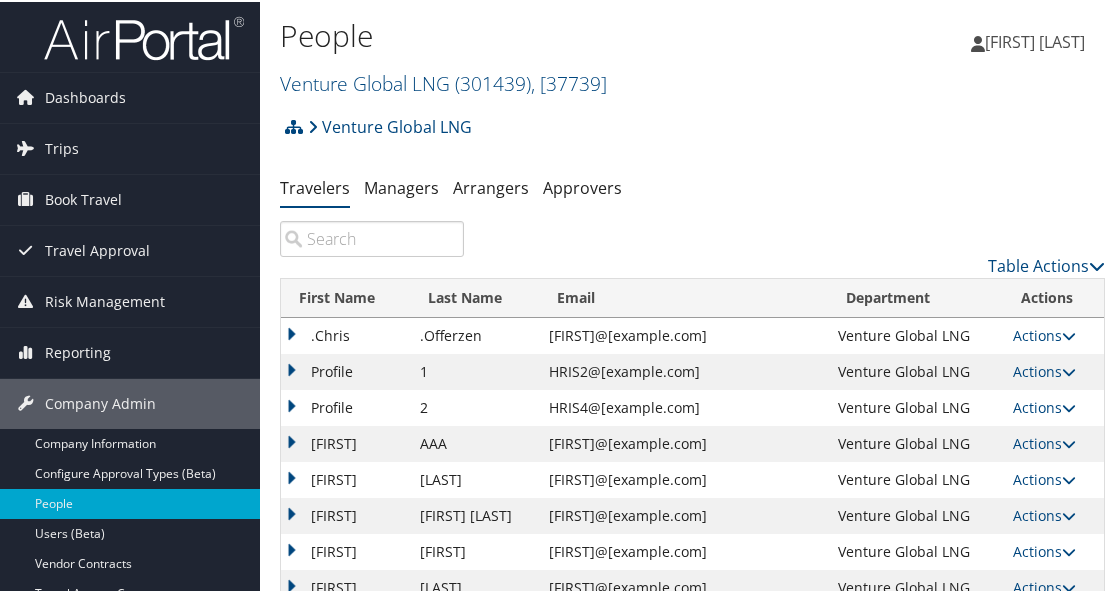 click at bounding box center (372, 237) 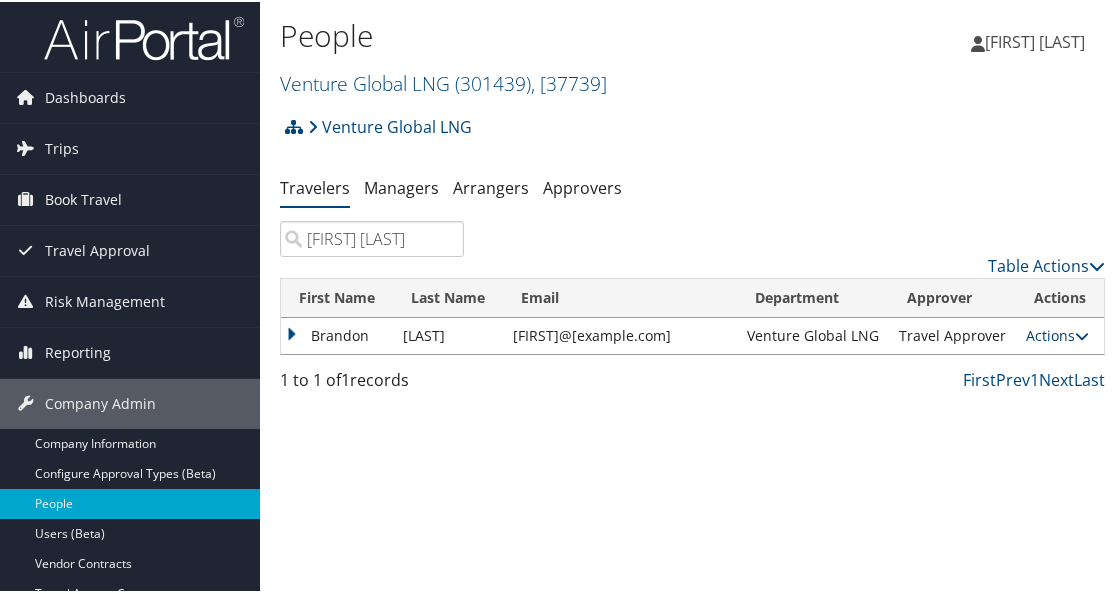 type on "brandon andr" 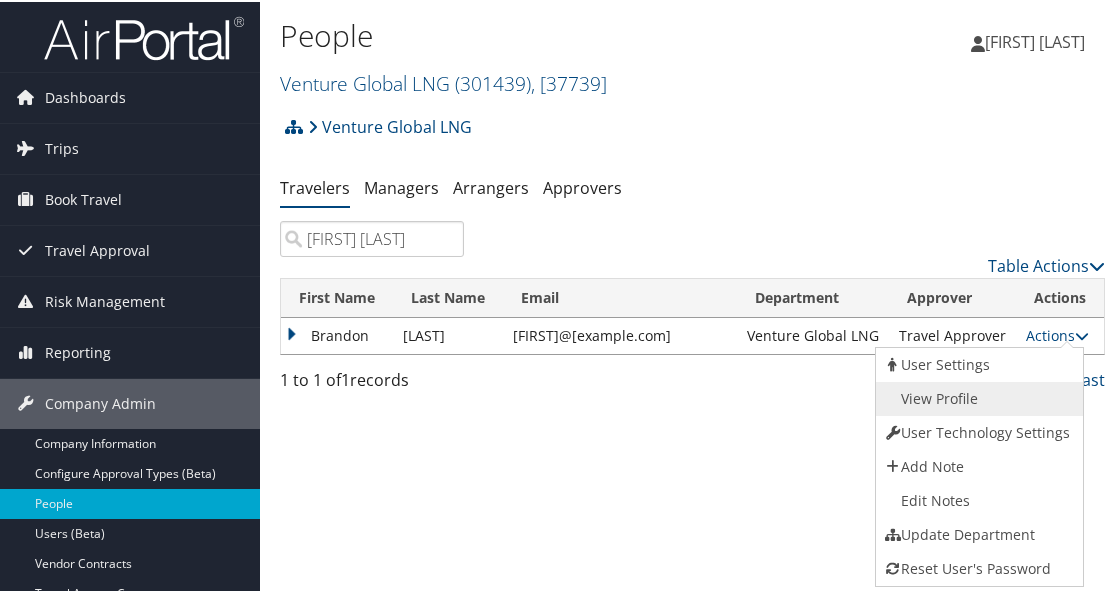 click on "View Profile" at bounding box center (977, 397) 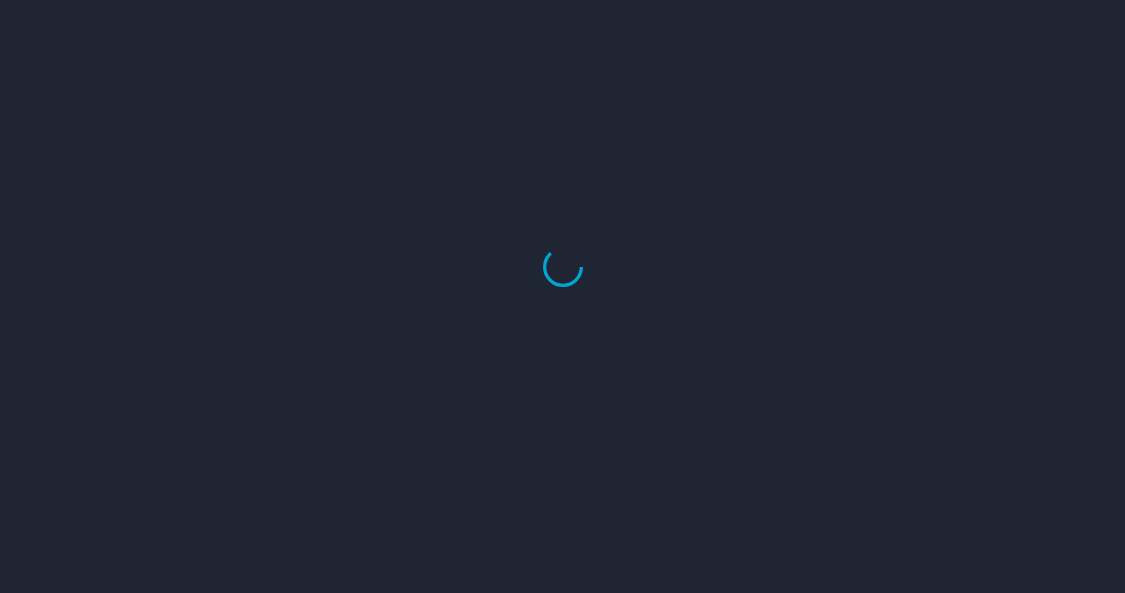 scroll, scrollTop: 0, scrollLeft: 0, axis: both 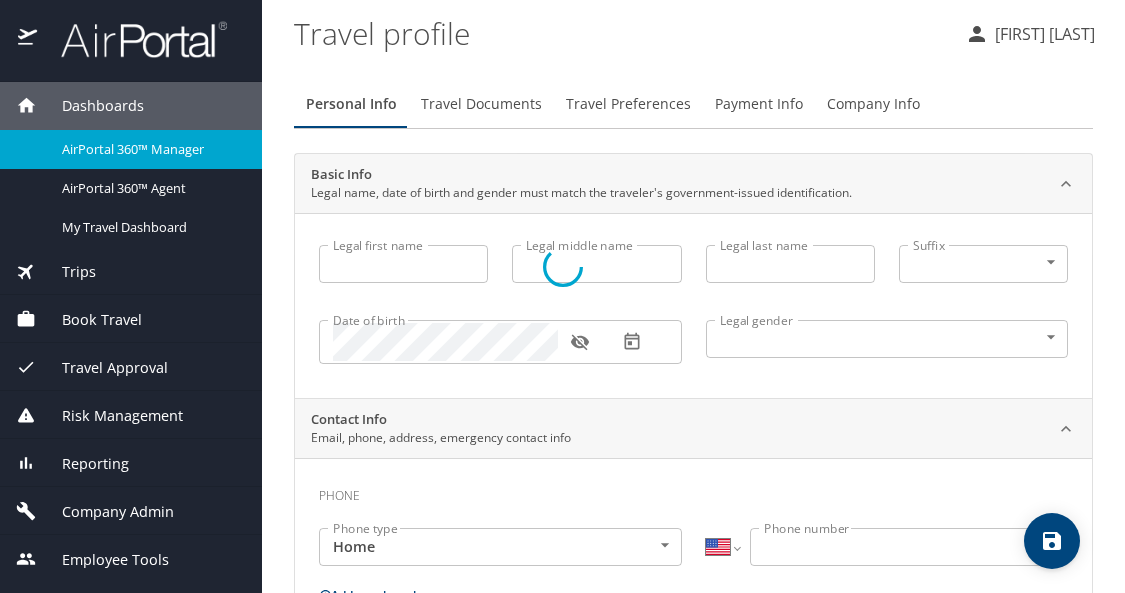 type on "Brandon" 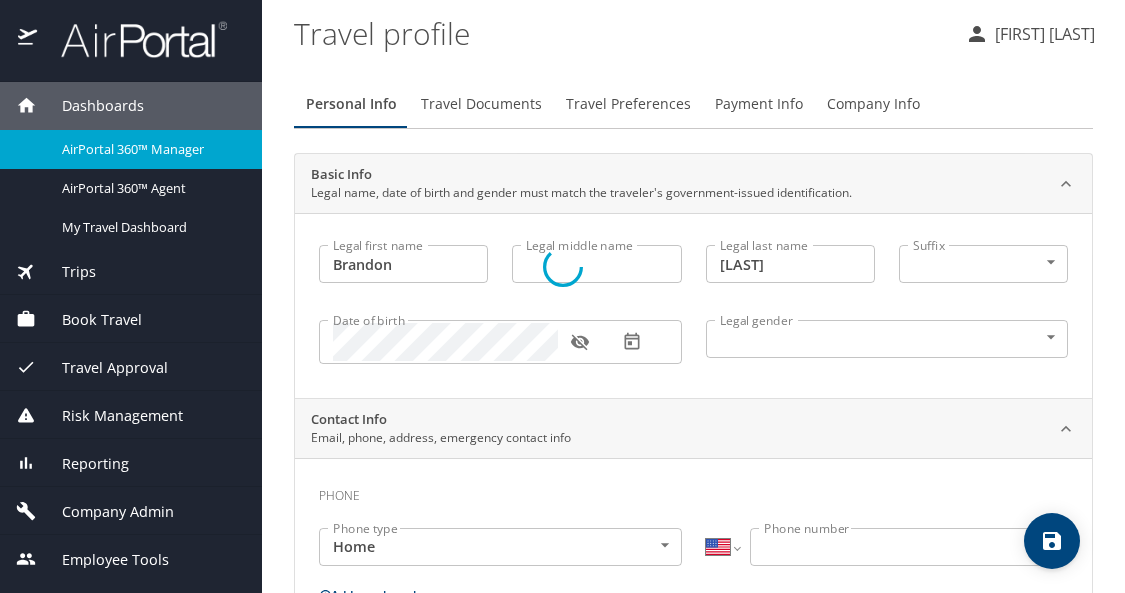 select on "US" 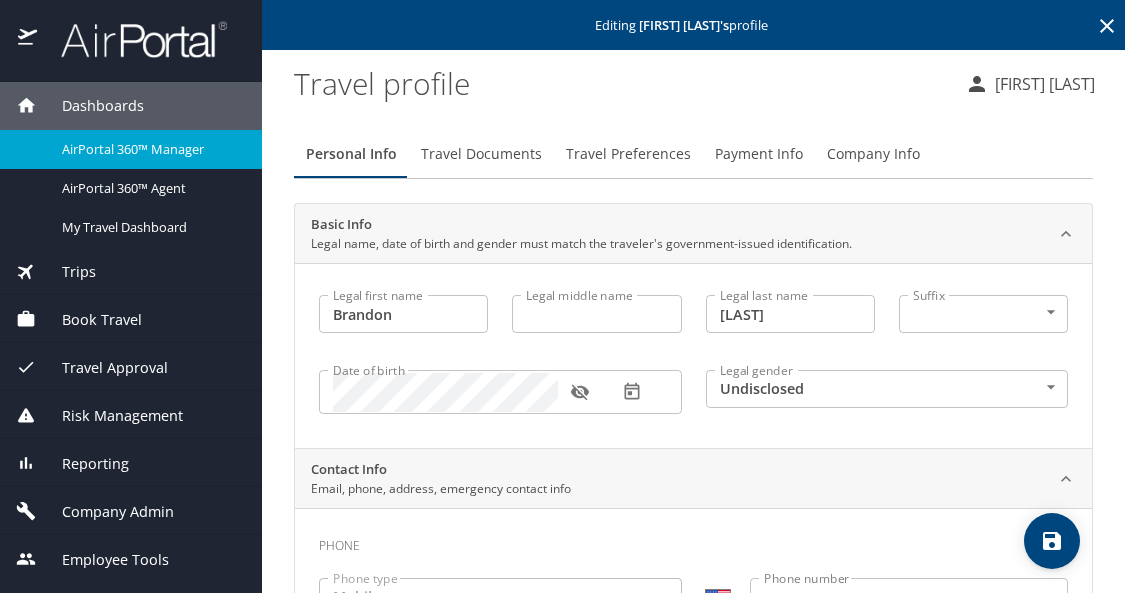 click on "Payment Info" at bounding box center [759, 154] 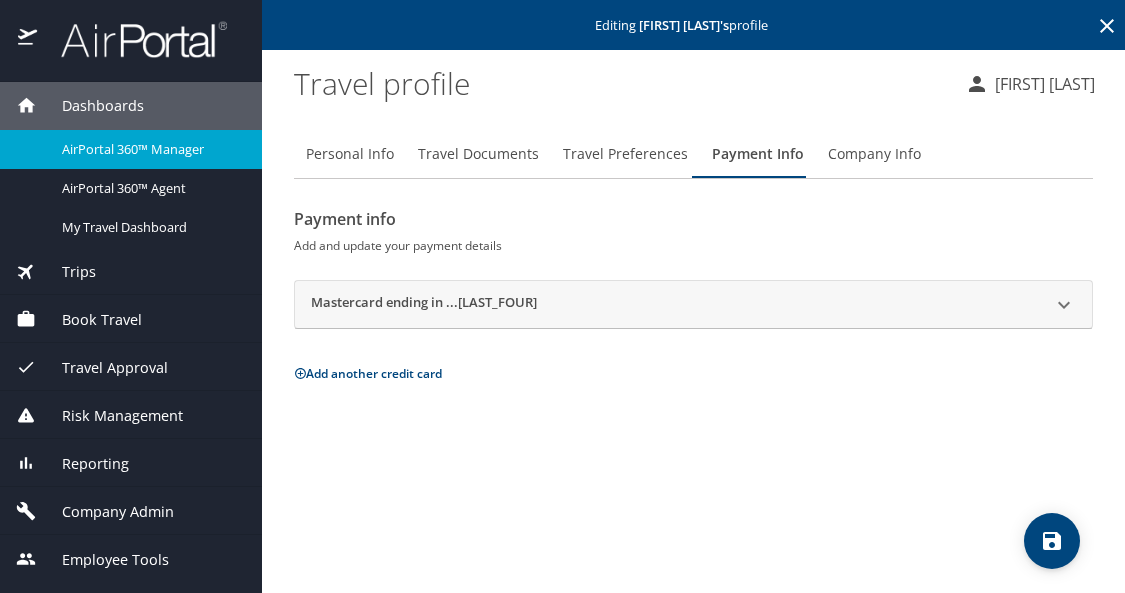 click 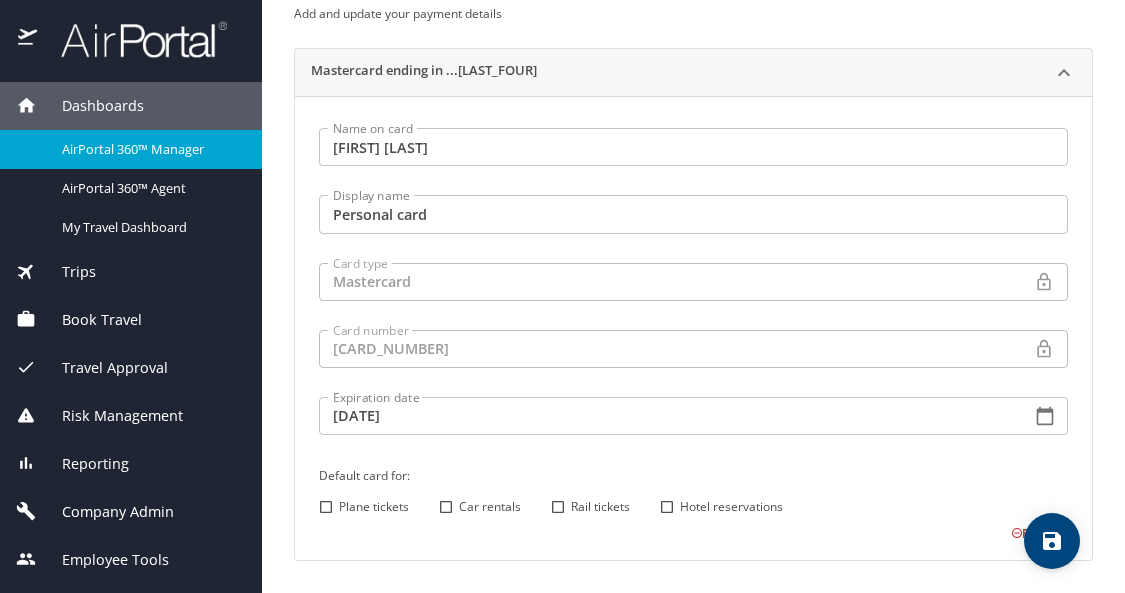 scroll, scrollTop: 235, scrollLeft: 0, axis: vertical 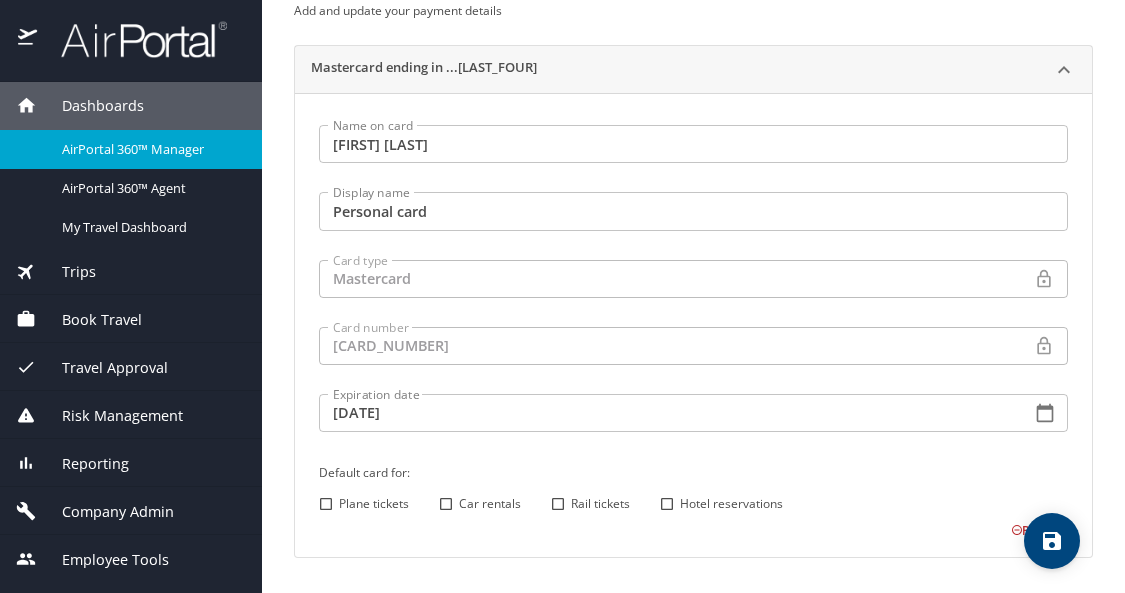 click on "Plane tickets" at bounding box center [326, 504] 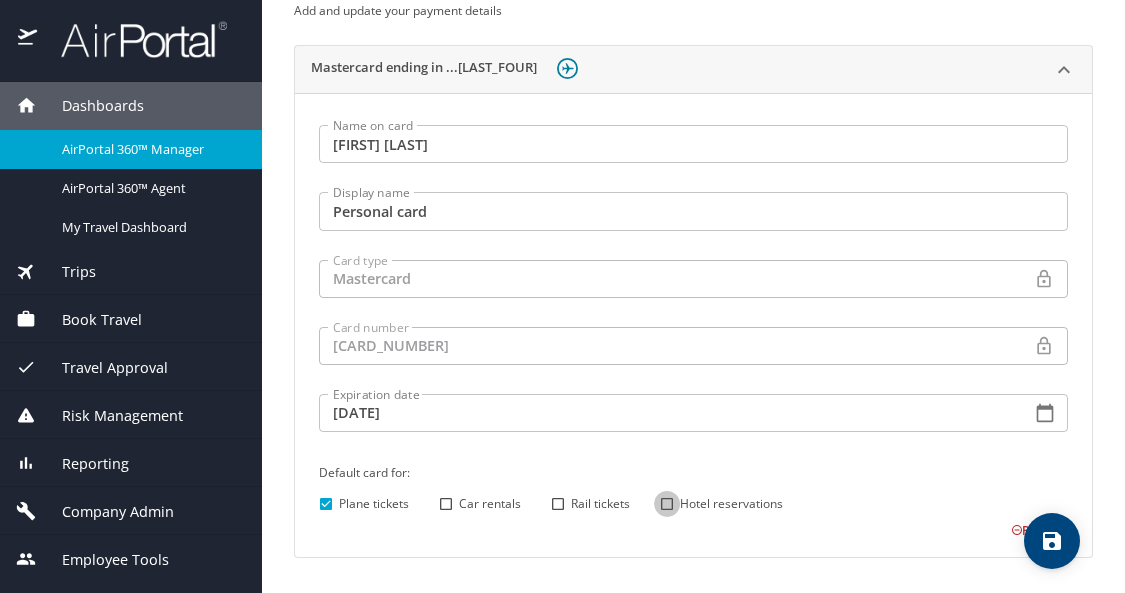 click on "Hotel reservations" at bounding box center (667, 504) 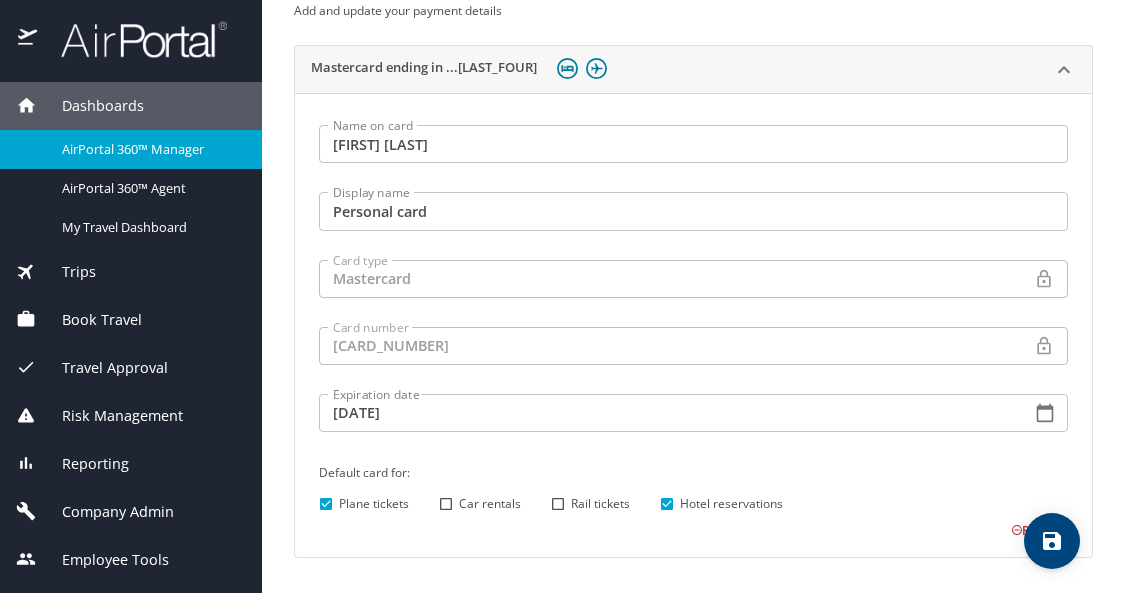 click 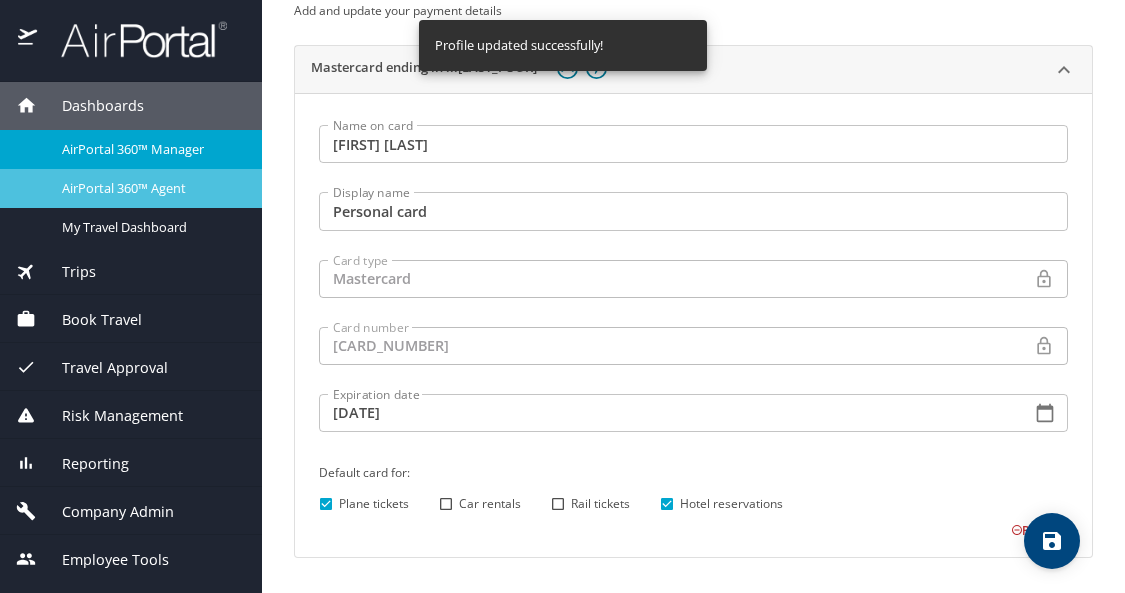 click on "AirPortal 360™ Agent" at bounding box center (150, 188) 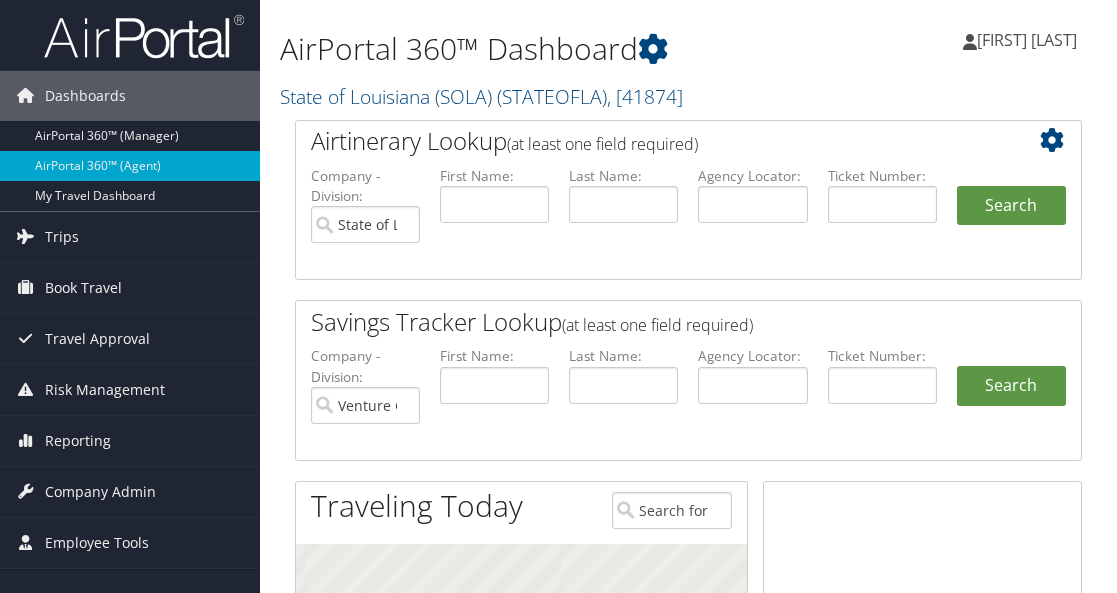 scroll, scrollTop: 0, scrollLeft: 0, axis: both 